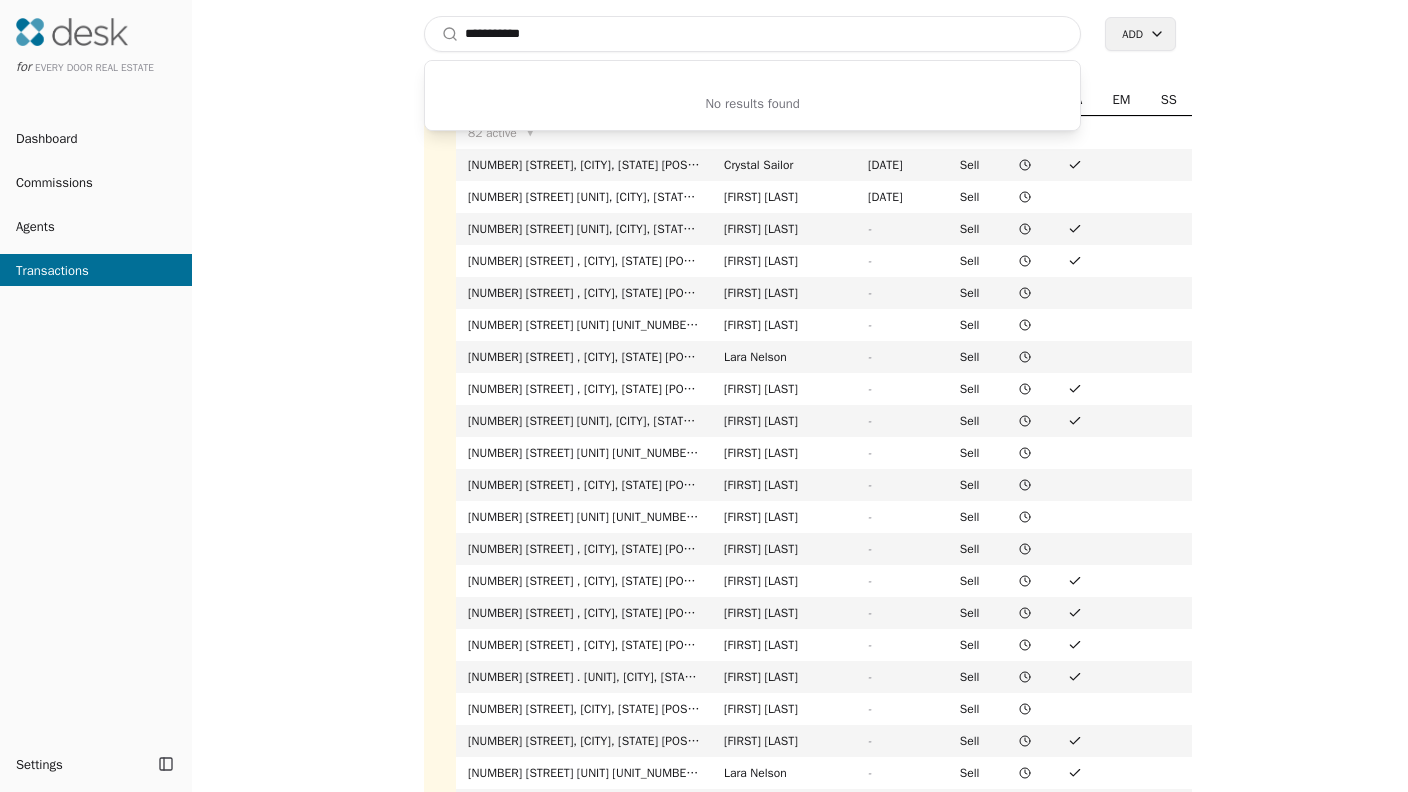 scroll, scrollTop: 0, scrollLeft: 0, axis: both 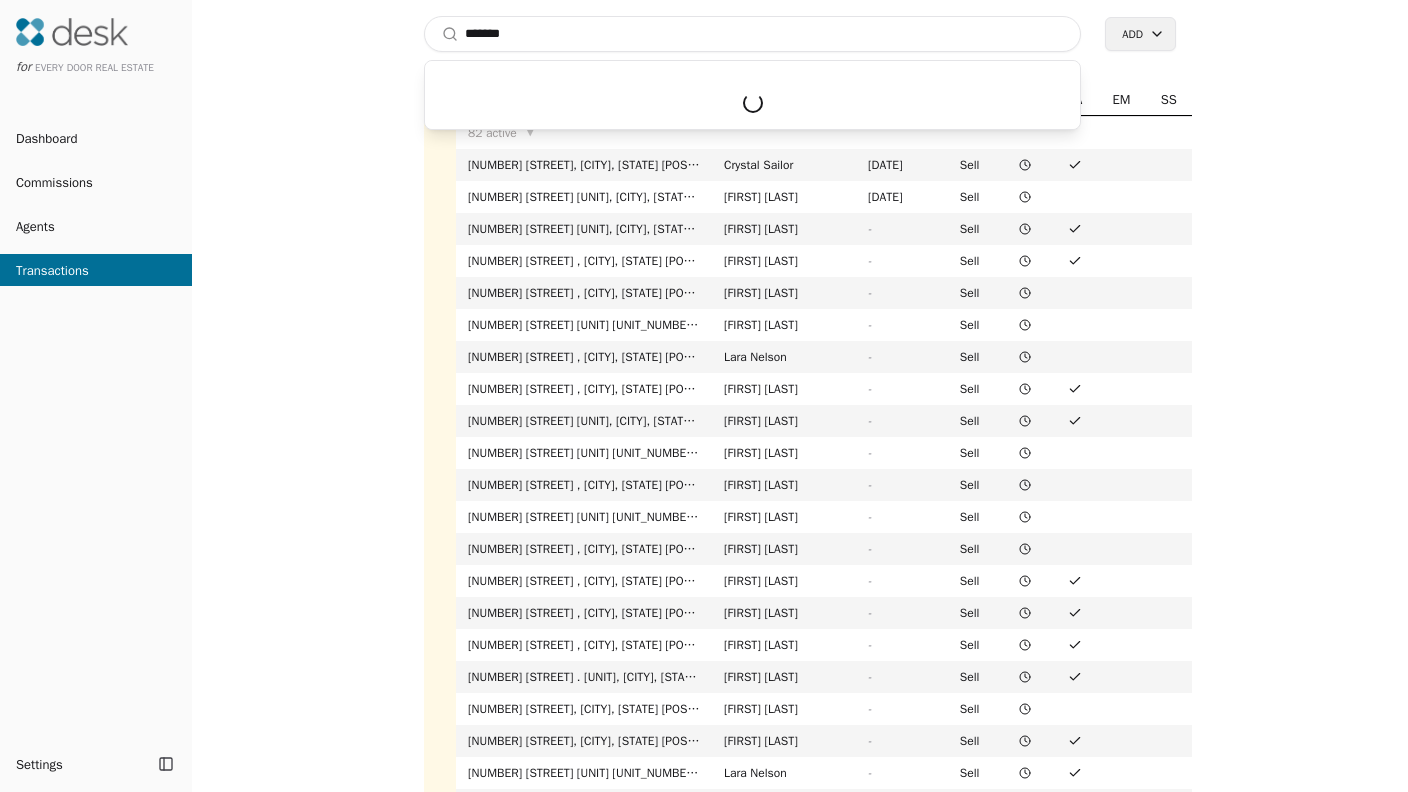 type on "*****" 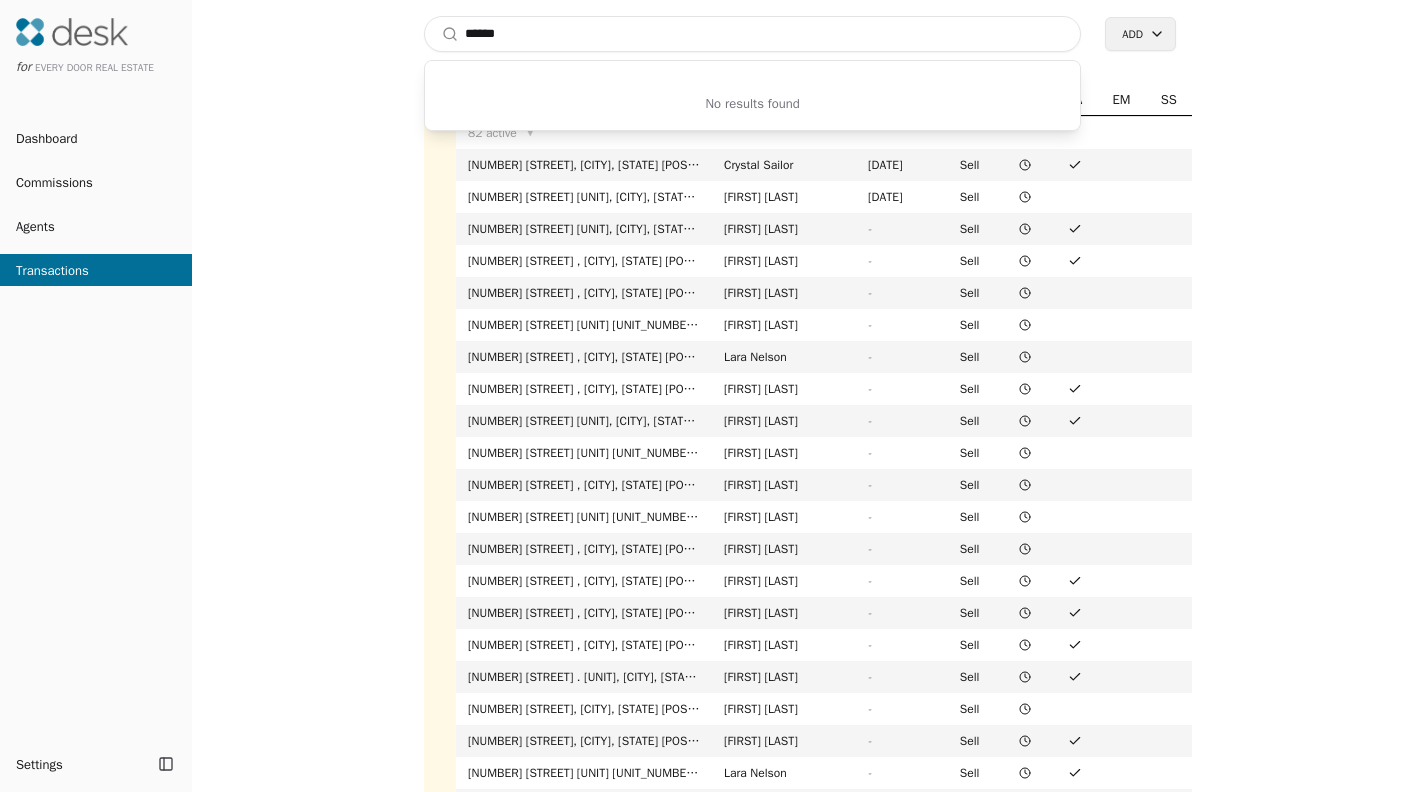 type 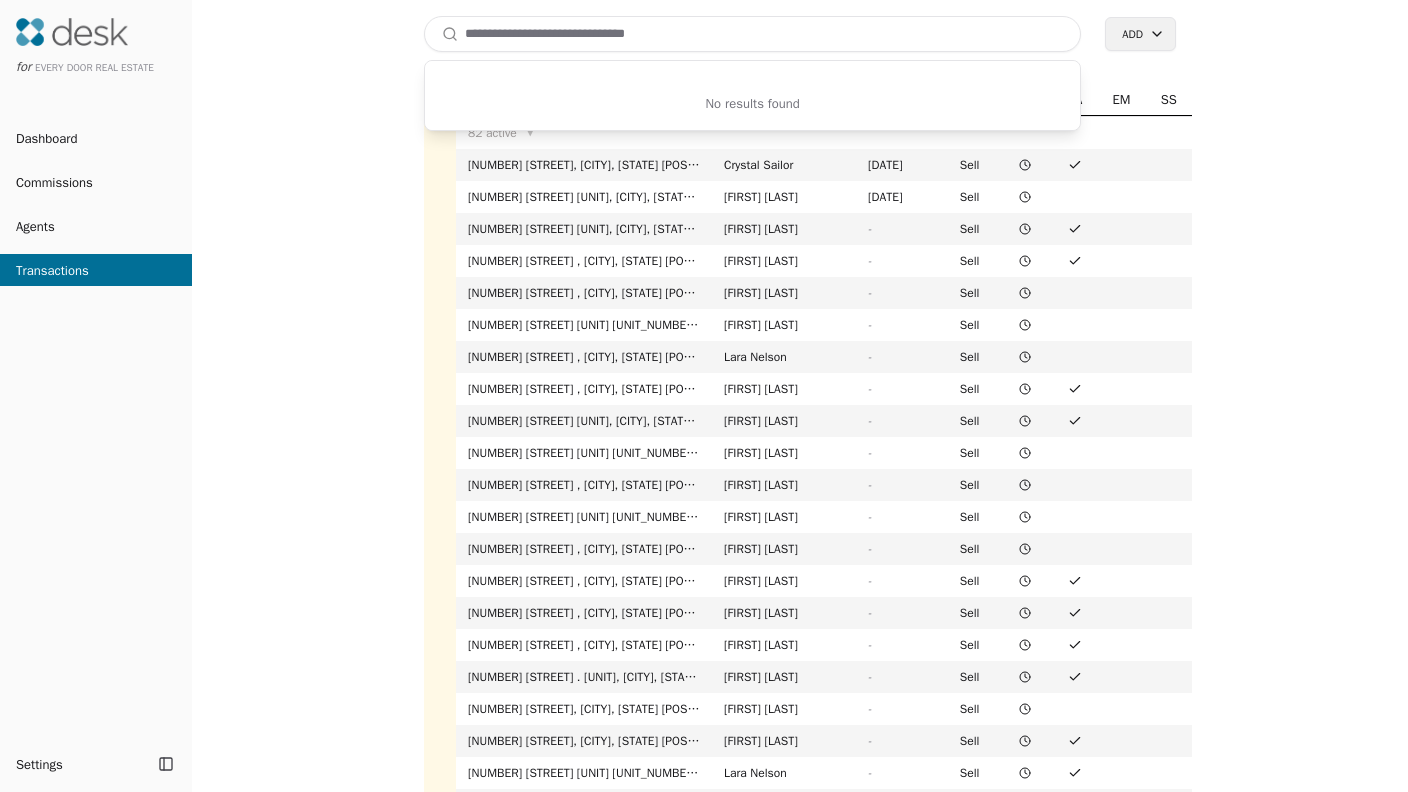 click on "Dashboard" at bounding box center (96, 138) 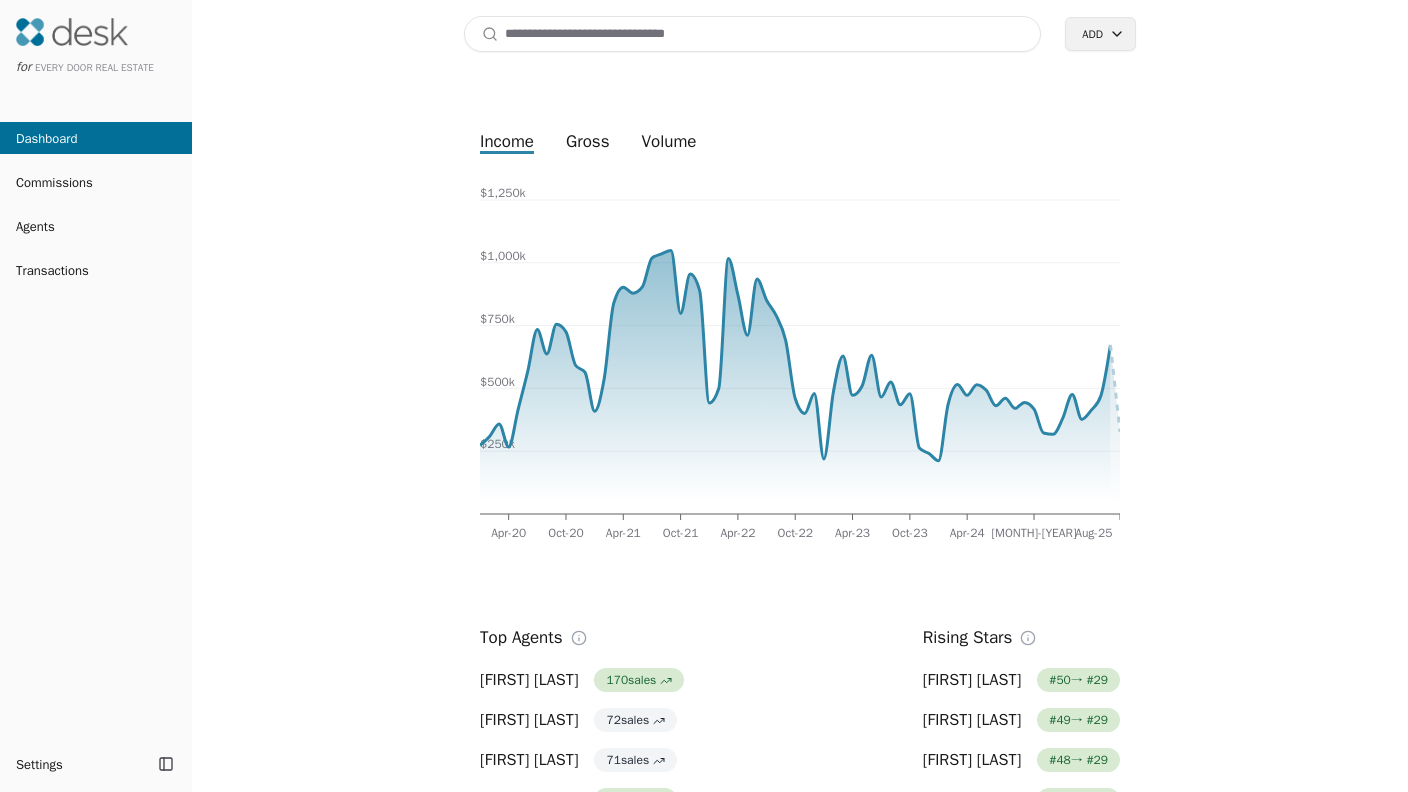 click at bounding box center (752, 34) 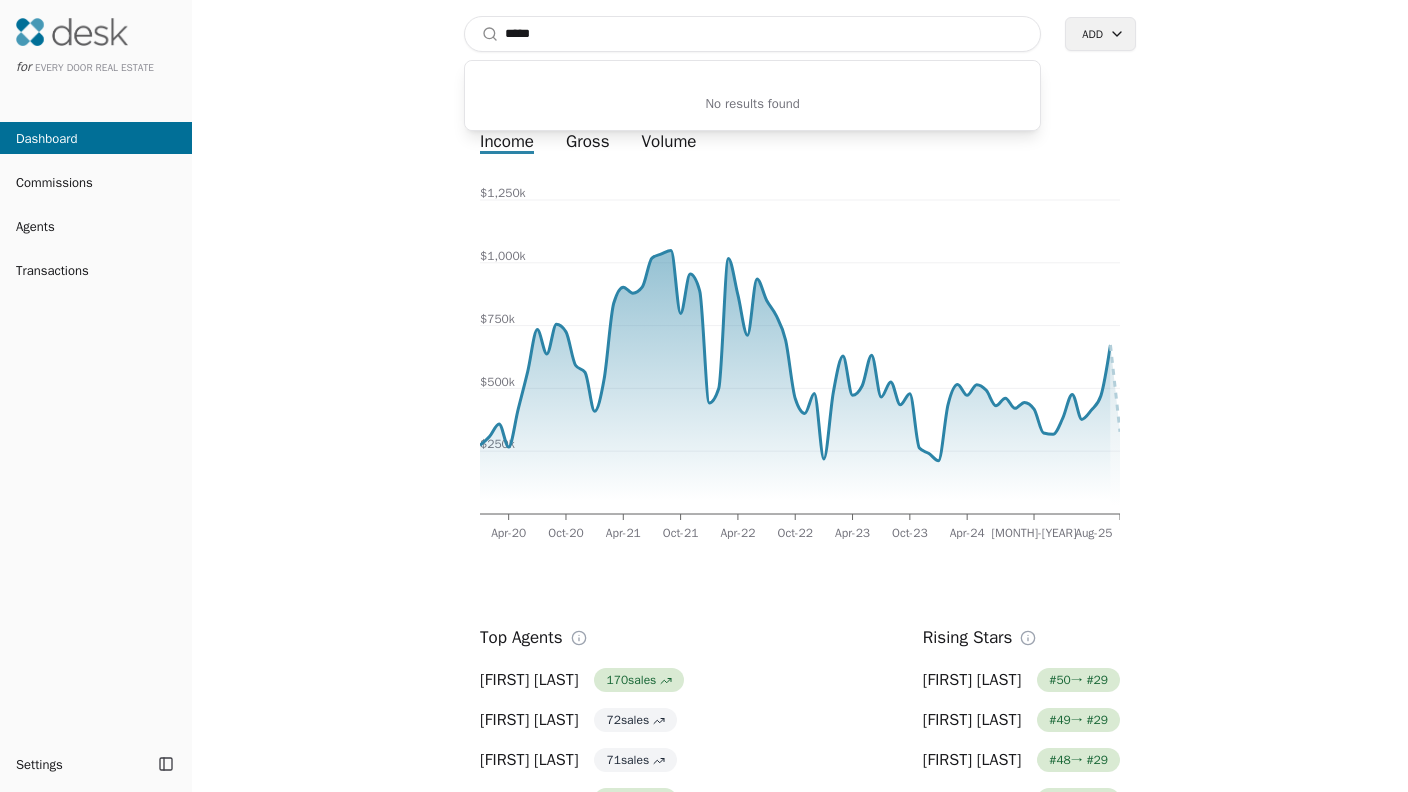 click on "*****" at bounding box center [752, 34] 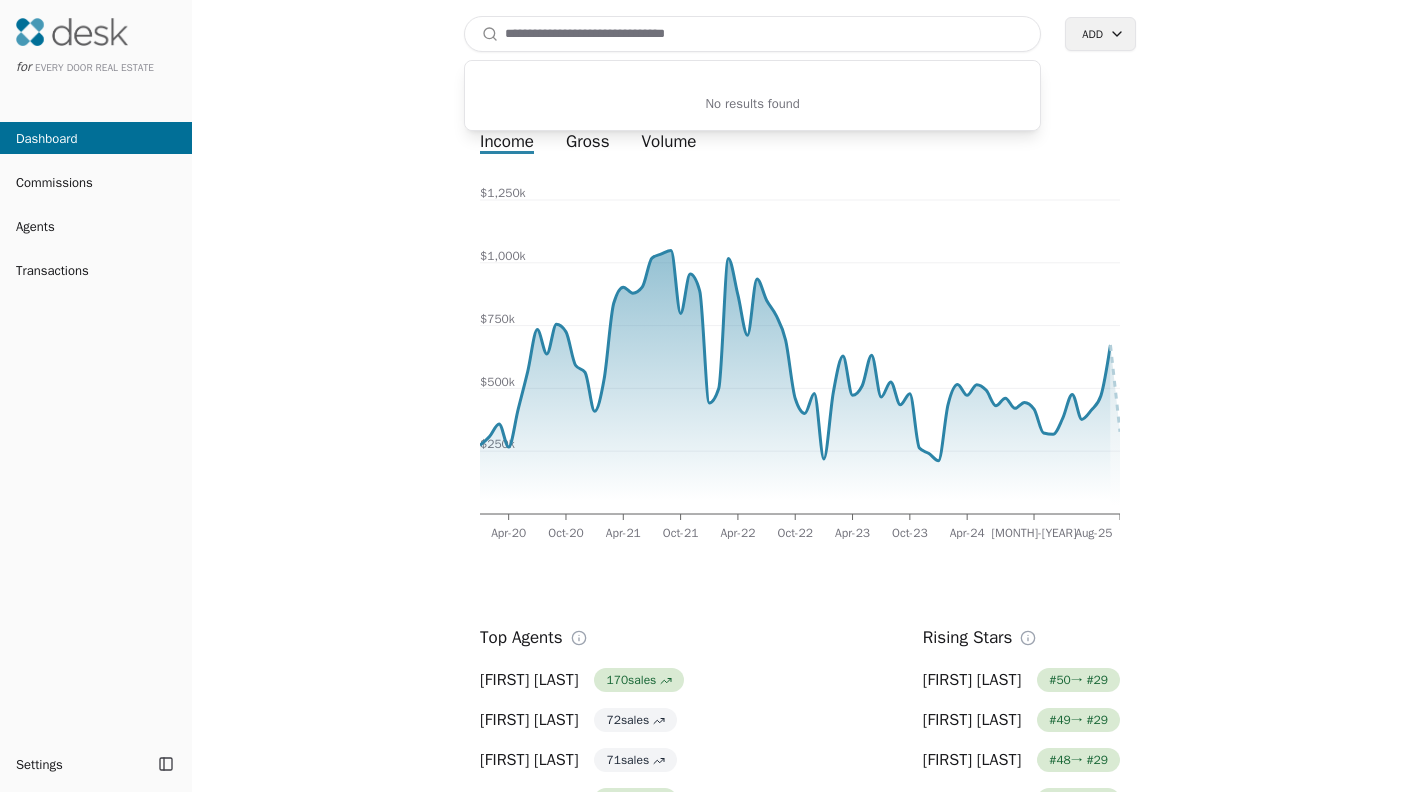 click on "Commissions" at bounding box center (96, 182) 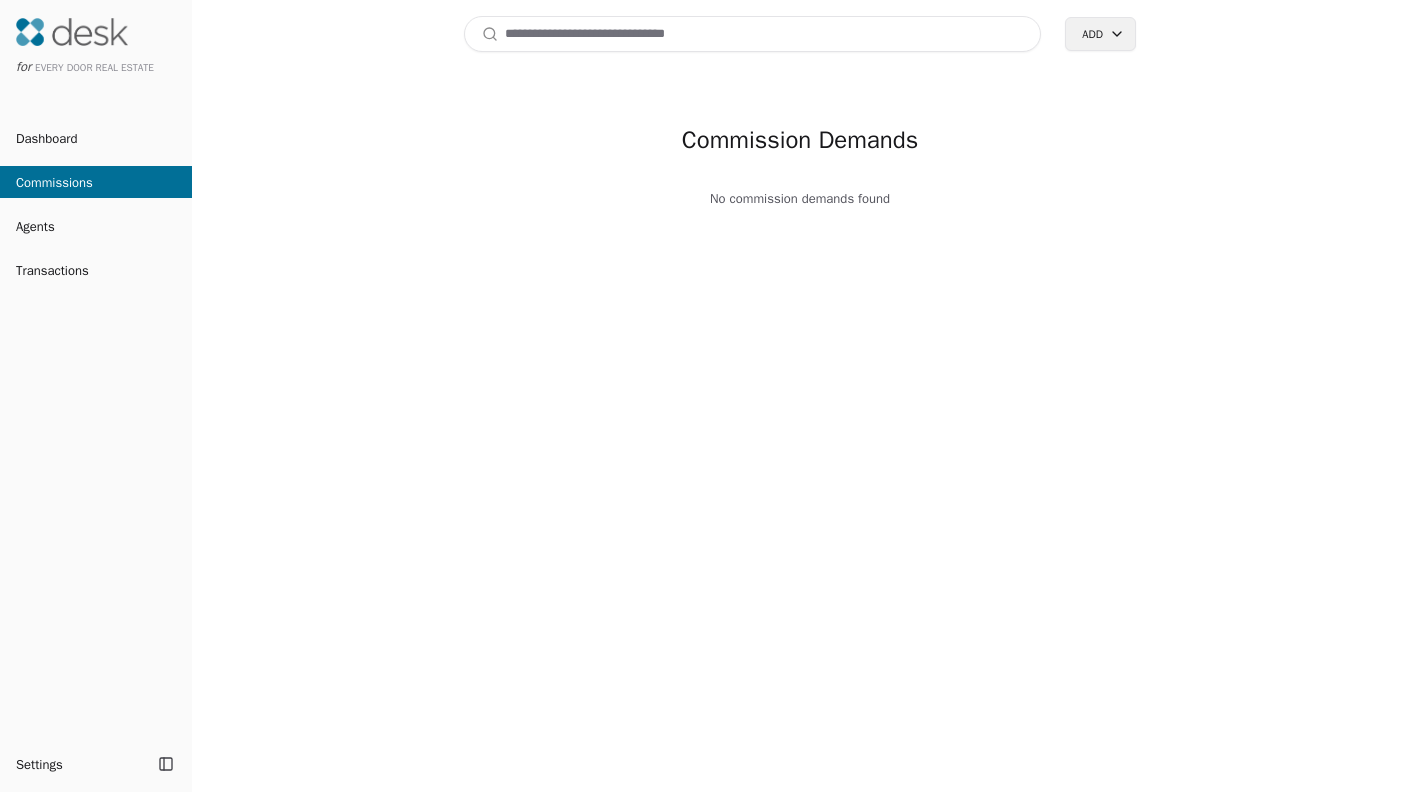 click at bounding box center (752, 34) 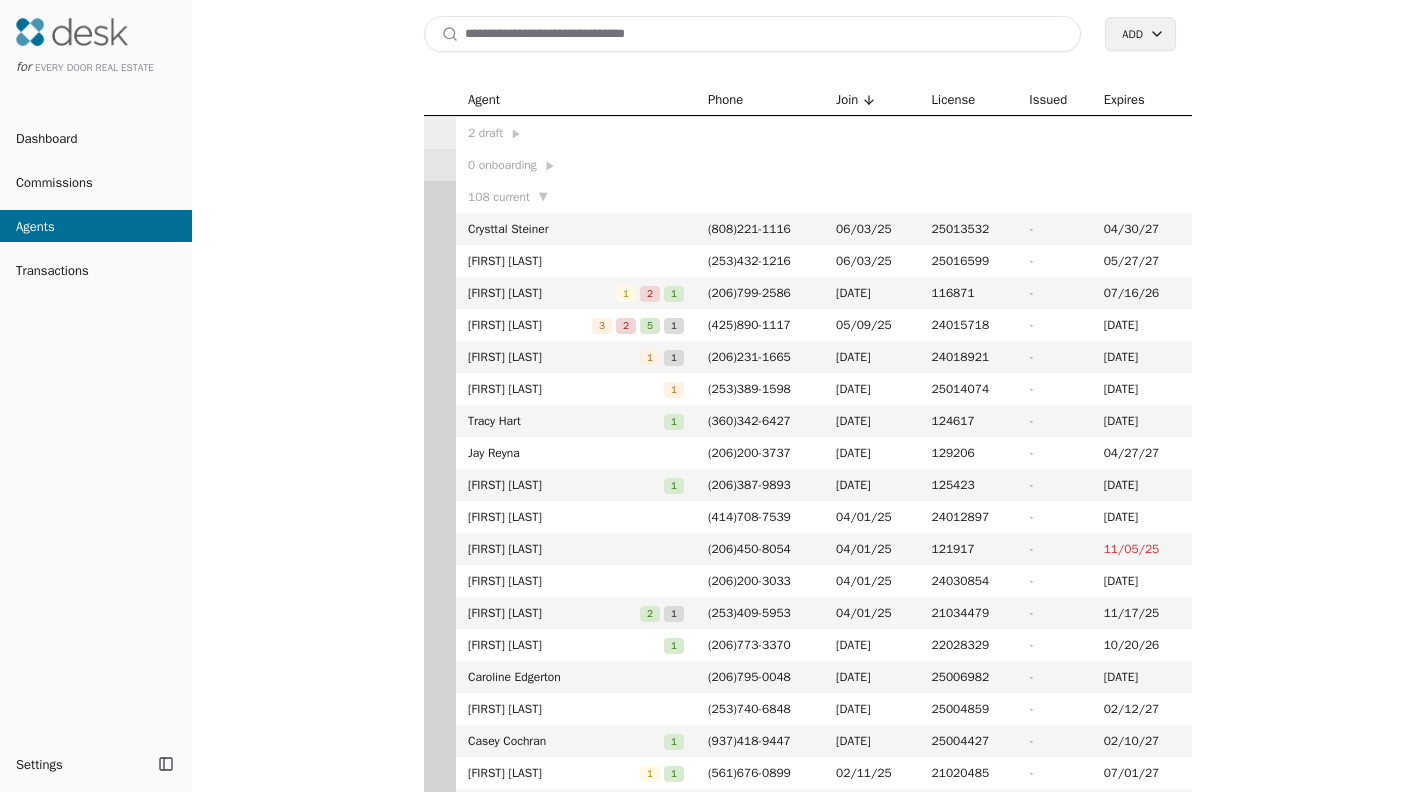 click at bounding box center [752, 34] 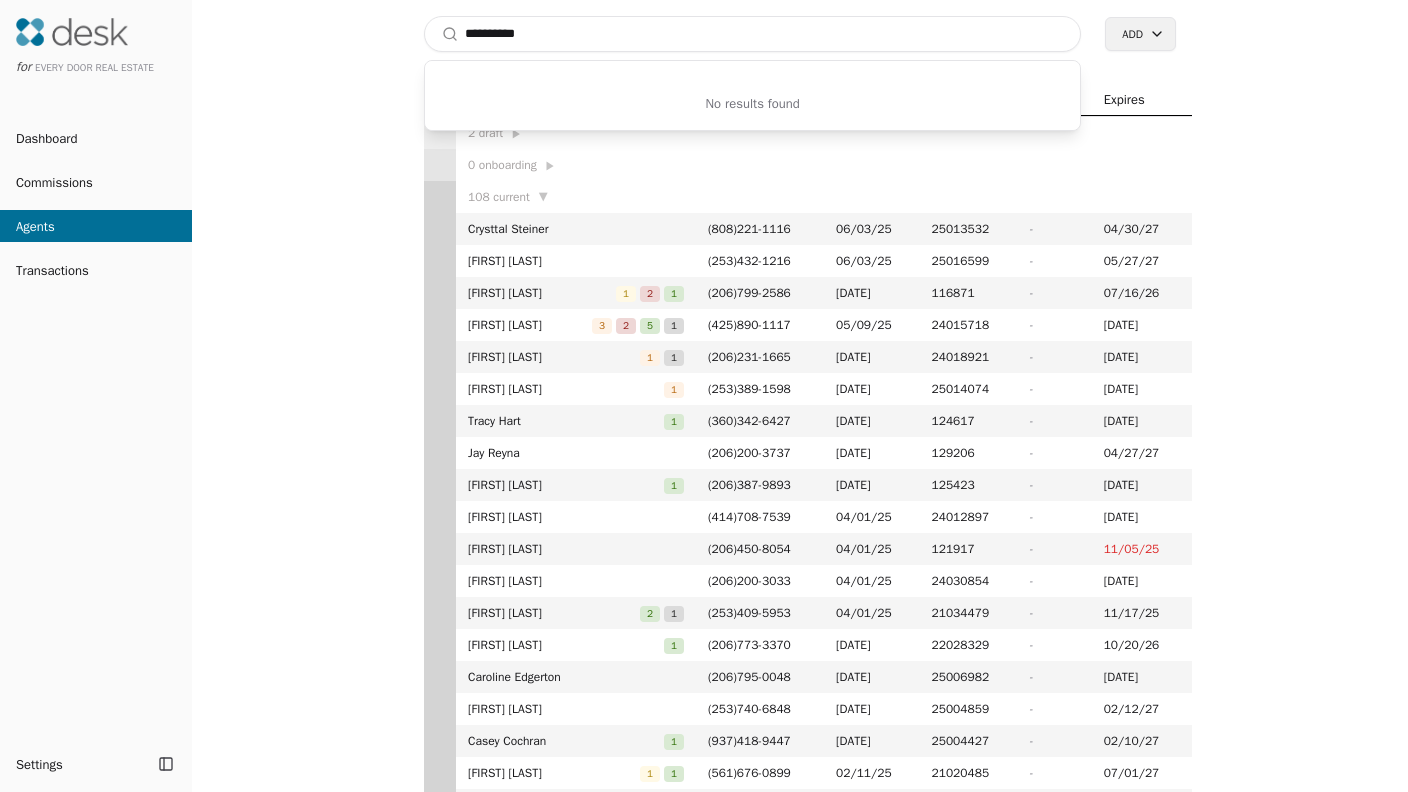 type 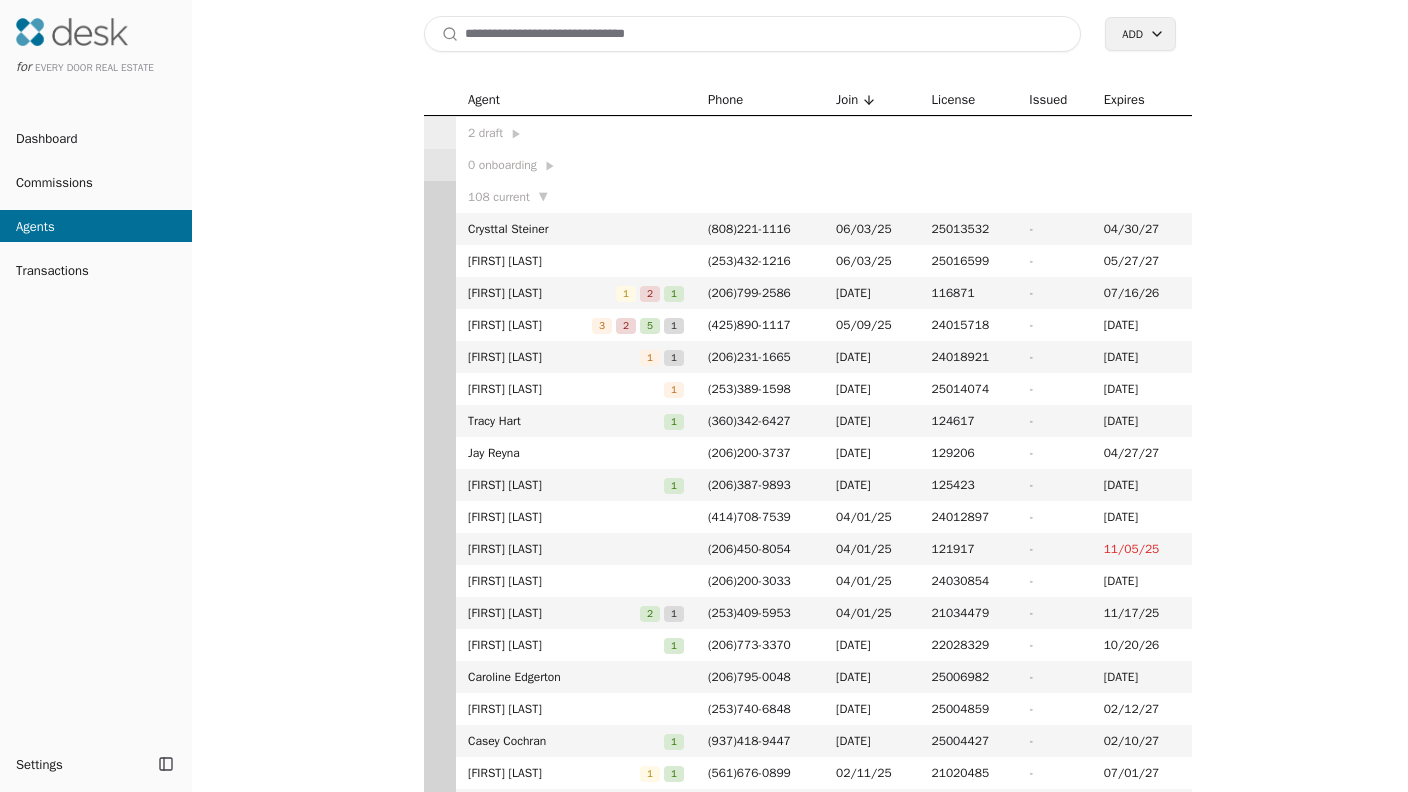 click on "Agent Phone Join License IssuedExpires 2   draft ▶ 0   onboarding ▶ 108   current ▼ [FIRST] [LAST] ( [PHONE] )  [DATE] [LICENSE_NUMBER] - [DATE] [FIRST] [LAST] ( [PHONE] )  [DATE] [LICENSE_NUMBER] - [DATE] [FIRST] [LAST] 1 2 1 ( [PHONE] )  [DATE] [LICENSE_NUMBER] - [DATE] [FIRST] [LAST] [NUMBER] 2 5 1 ( [PHONE] )  [DATE] [LICENSE_NUMBER] - [DATE] [FIRST] [LAST] [NUMBER] 1 ( [PHONE] )  [DATE] [LICENSE_NUMBER] - [DATE] [FIRST] [LAST] [NUMBER] ( [PHONE] )  [DATE] [LICENSE_NUMBER] - [DATE] [FIRST] [LAST] [NUMBER] ( [PHONE] )  [DATE] [LICENSE_NUMBER] - [DATE] [FIRST] [LAST] [NUMBER] ( [PHONE] )  [DATE] [LICENSE_NUMBER] - [DATE] [FIRST] [LAST] ( [PHONE] )  [DATE] [LICENSE_NUMBER] - [DATE] [FIRST] [LAST] [NUMBER] 2 1 ( [PHONE] )  [DATE] [LICENSE_NUMBER] - [DATE] [FIRST] [LAST] [NUMBER] ( [PHONE] )  [DATE] [LICENSE_NUMBER] - [DATE] [FIRST] [LAST] [NUMBER] ( [PHONE] )  [DATE] [LICENSE_NUMBER] - [DATE] [FIRST] [LAST] [NUMBER] ( [PHONE] )  [DATE] [LICENSE_NUMBER] - [DATE] [FIRST] [LAST] [NUMBER] ( [PHONE] )  [DATE] [LICENSE_NUMBER] - [DATE] [FIRST] [LAST] [NUMBER] ( [PHONE] )  [DATE] [LICENSE_NUMBER] - [DATE]" at bounding box center [808, 438] 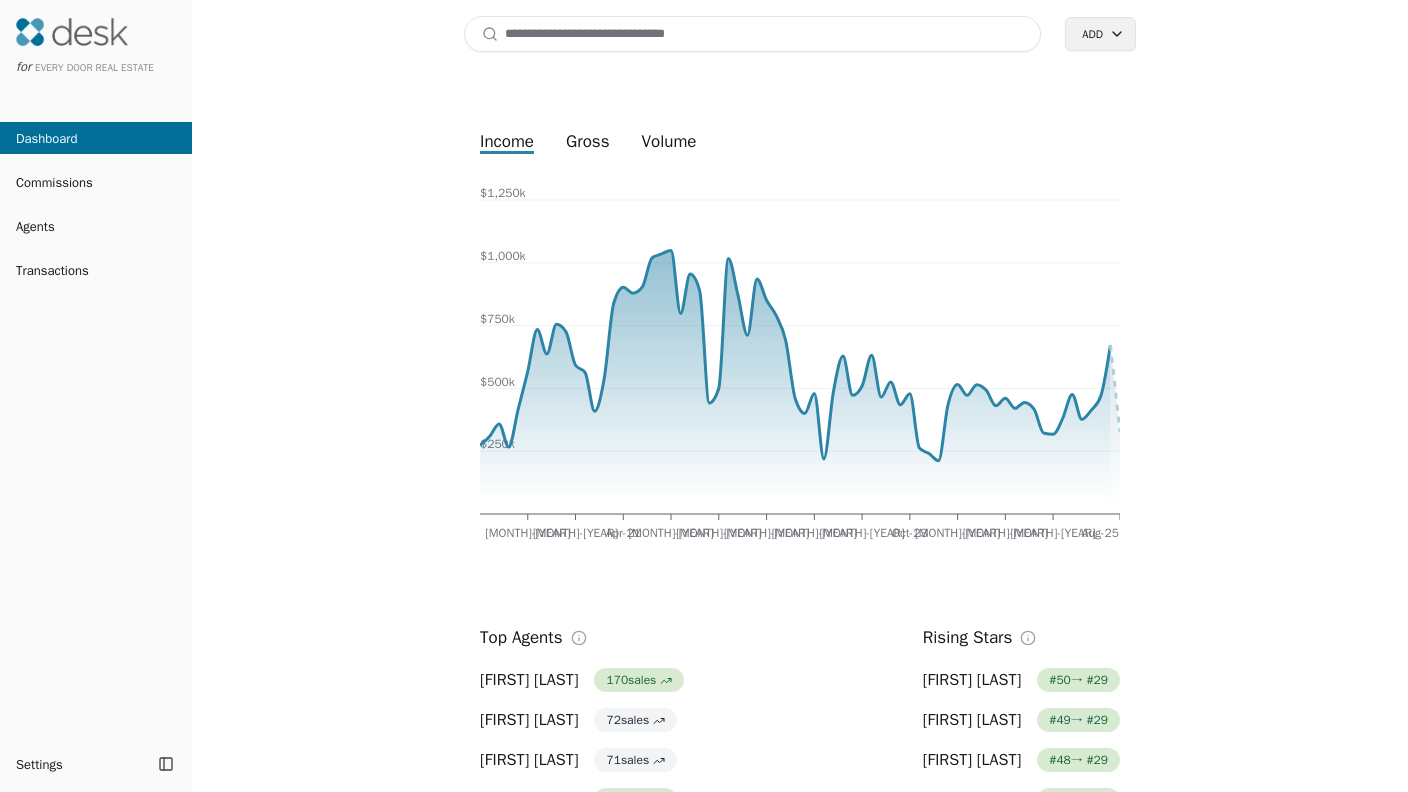 click at bounding box center [752, 34] 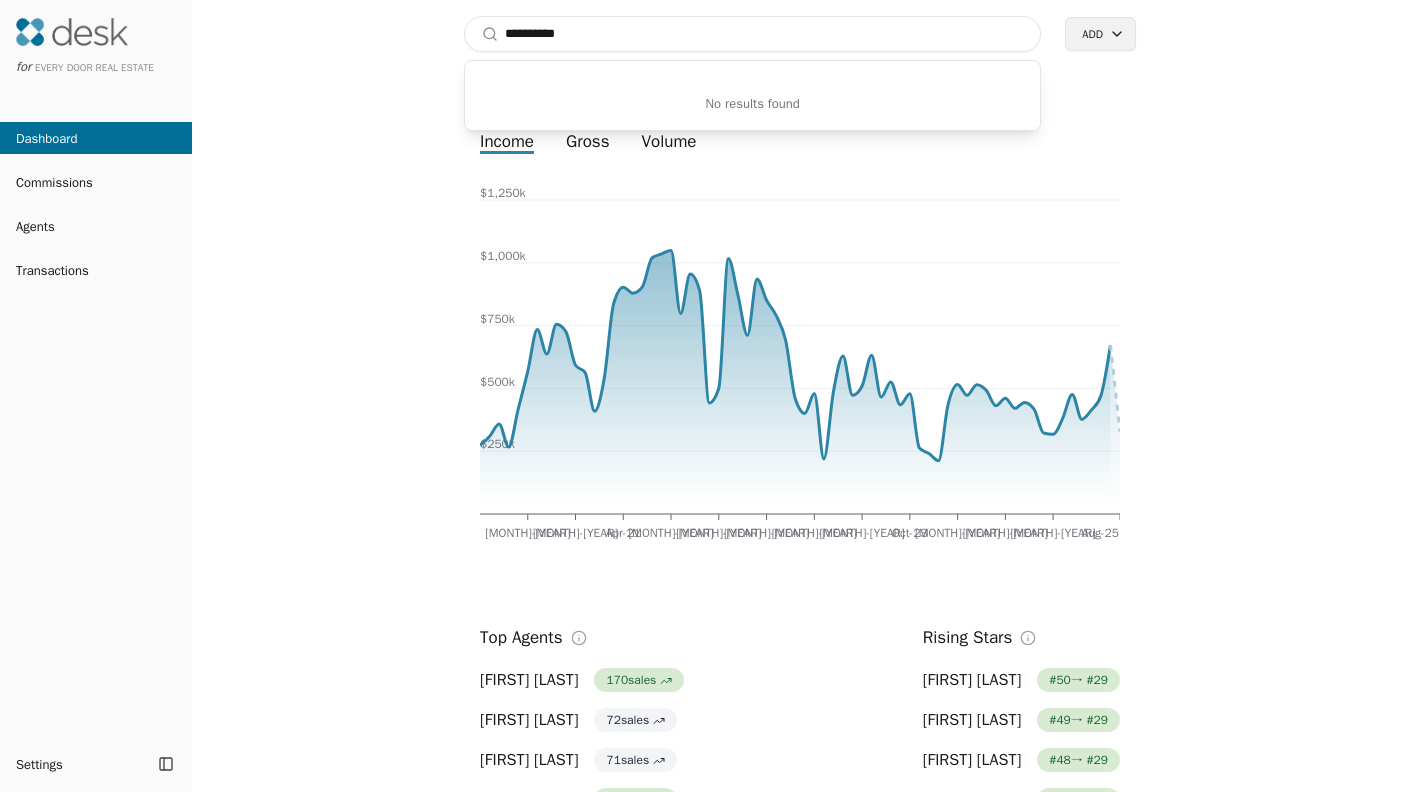 type 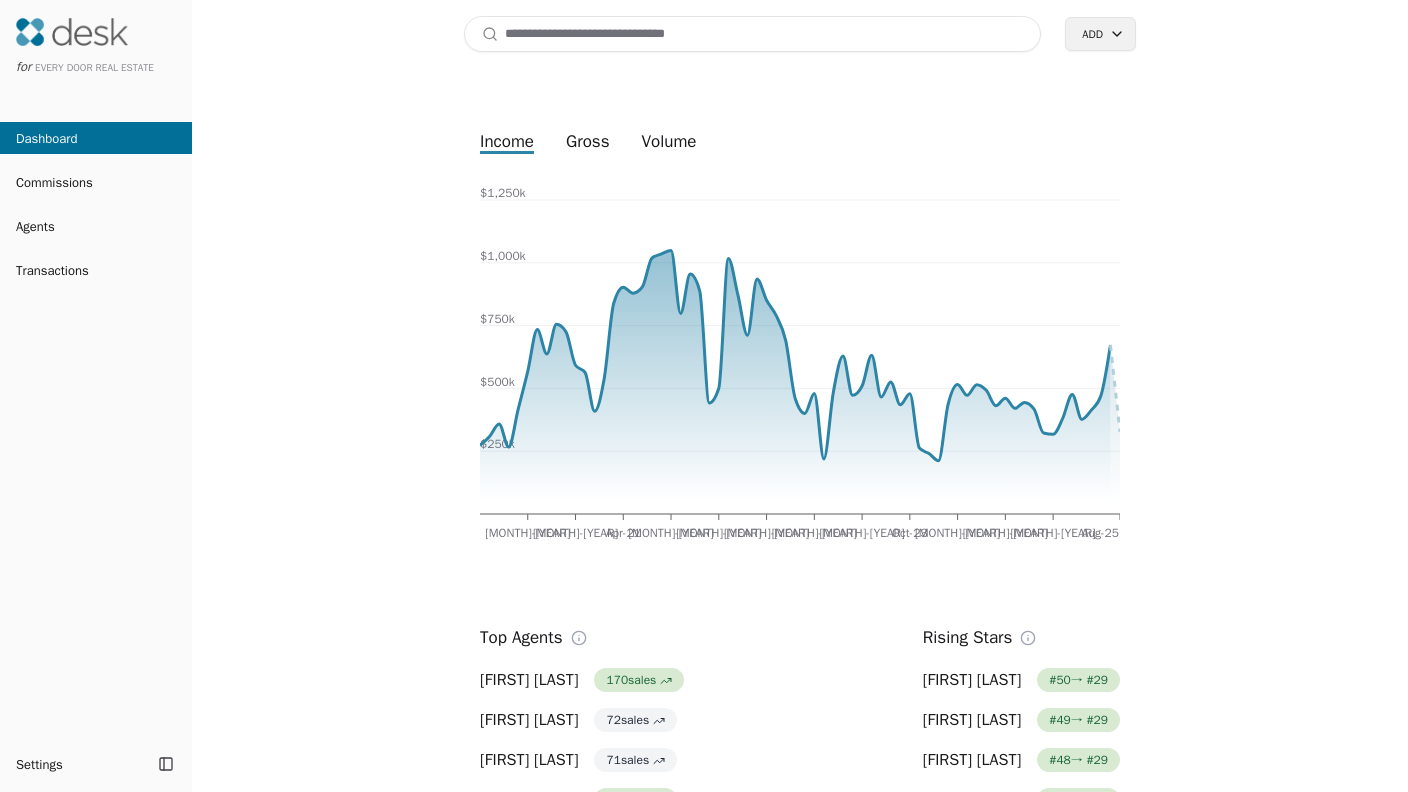 click on "Transactions" at bounding box center [44, 270] 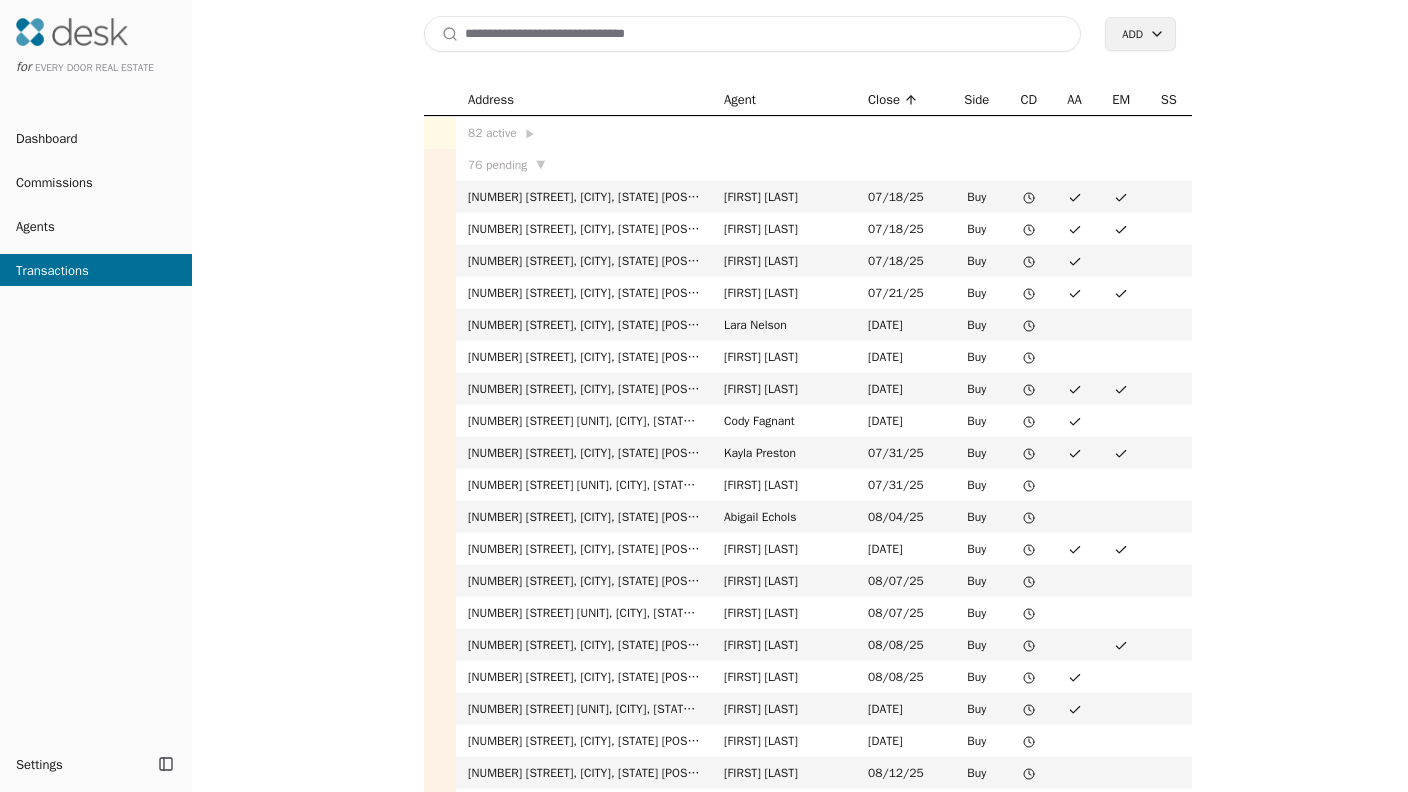 click at bounding box center [752, 34] 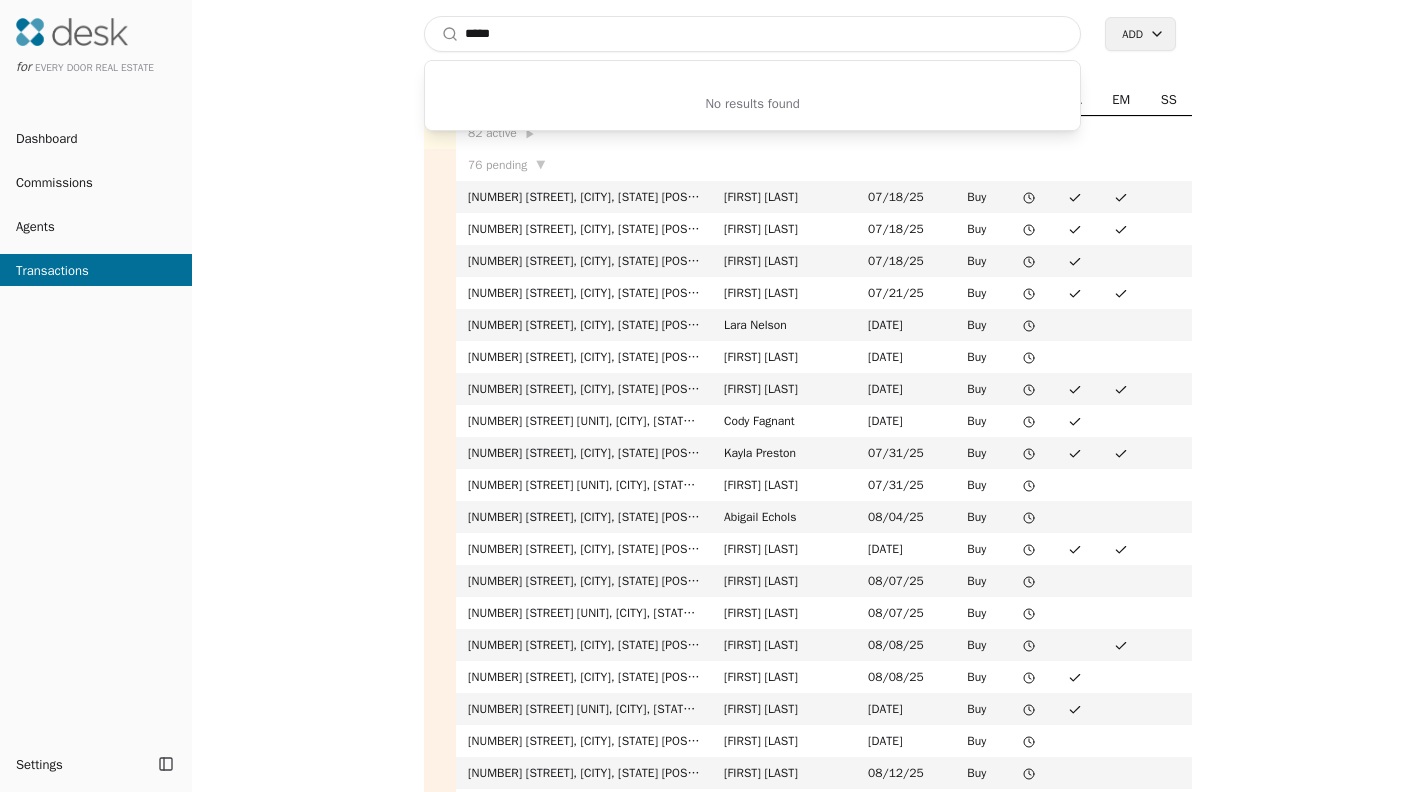 click on "*****" at bounding box center (752, 34) 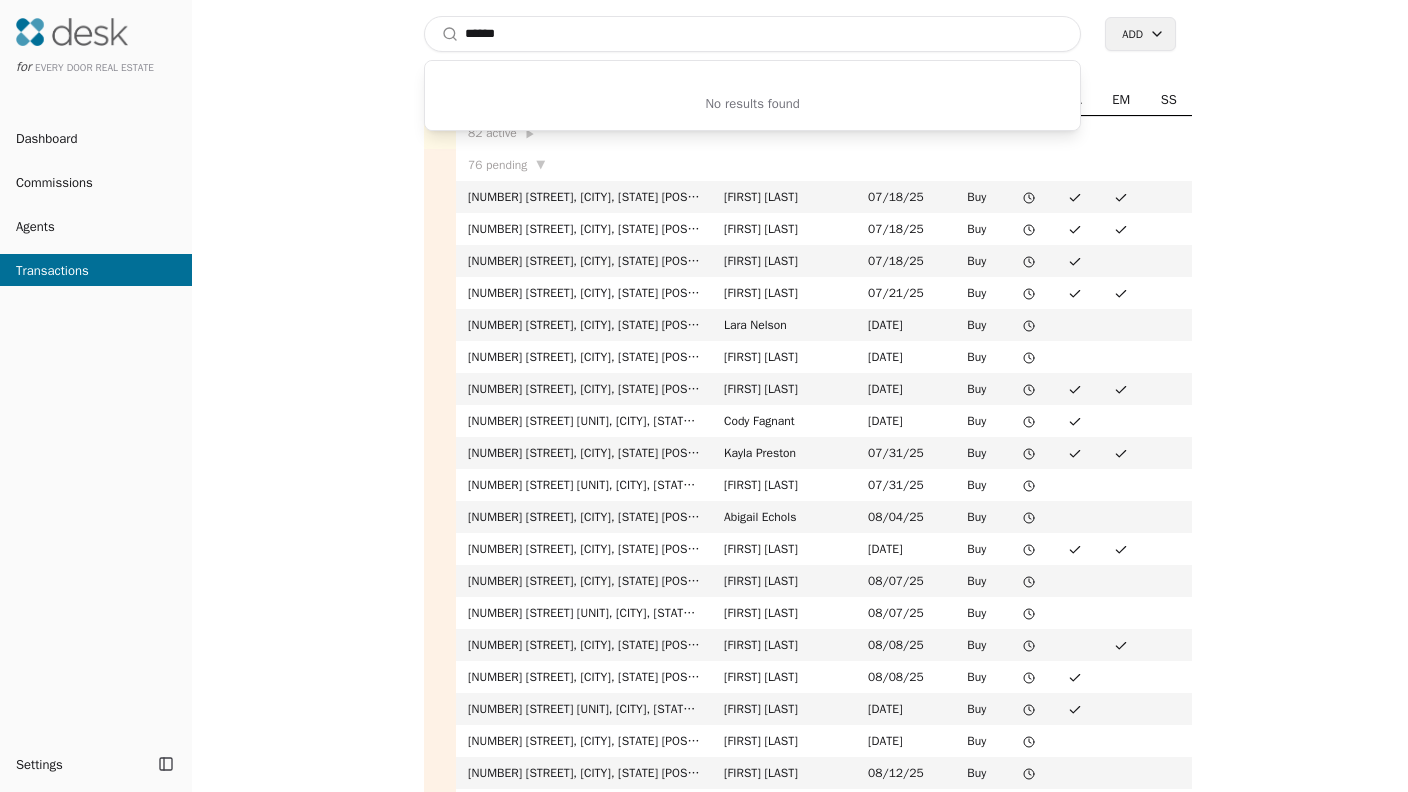 drag, startPoint x: 719, startPoint y: 47, endPoint x: 296, endPoint y: 71, distance: 423.6803 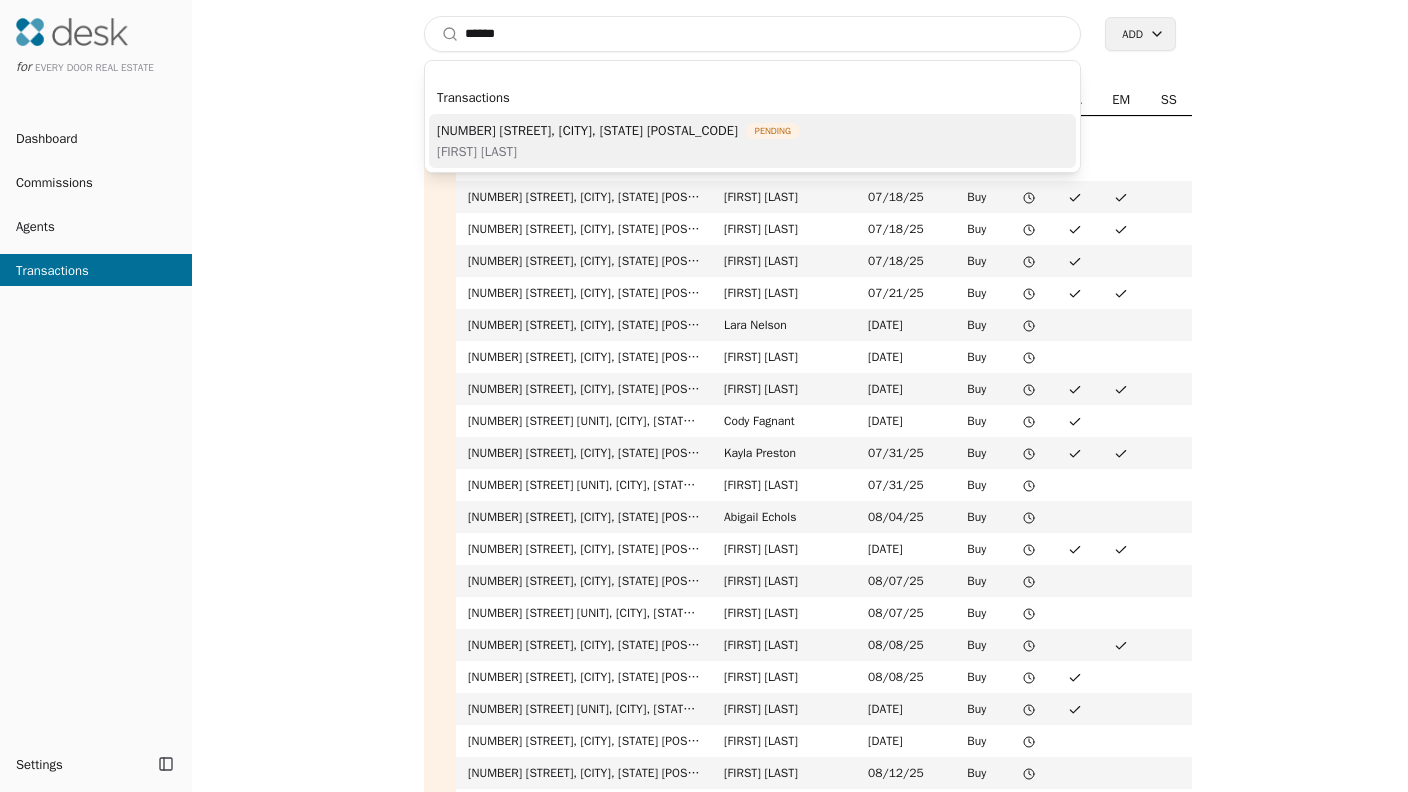 type on "******" 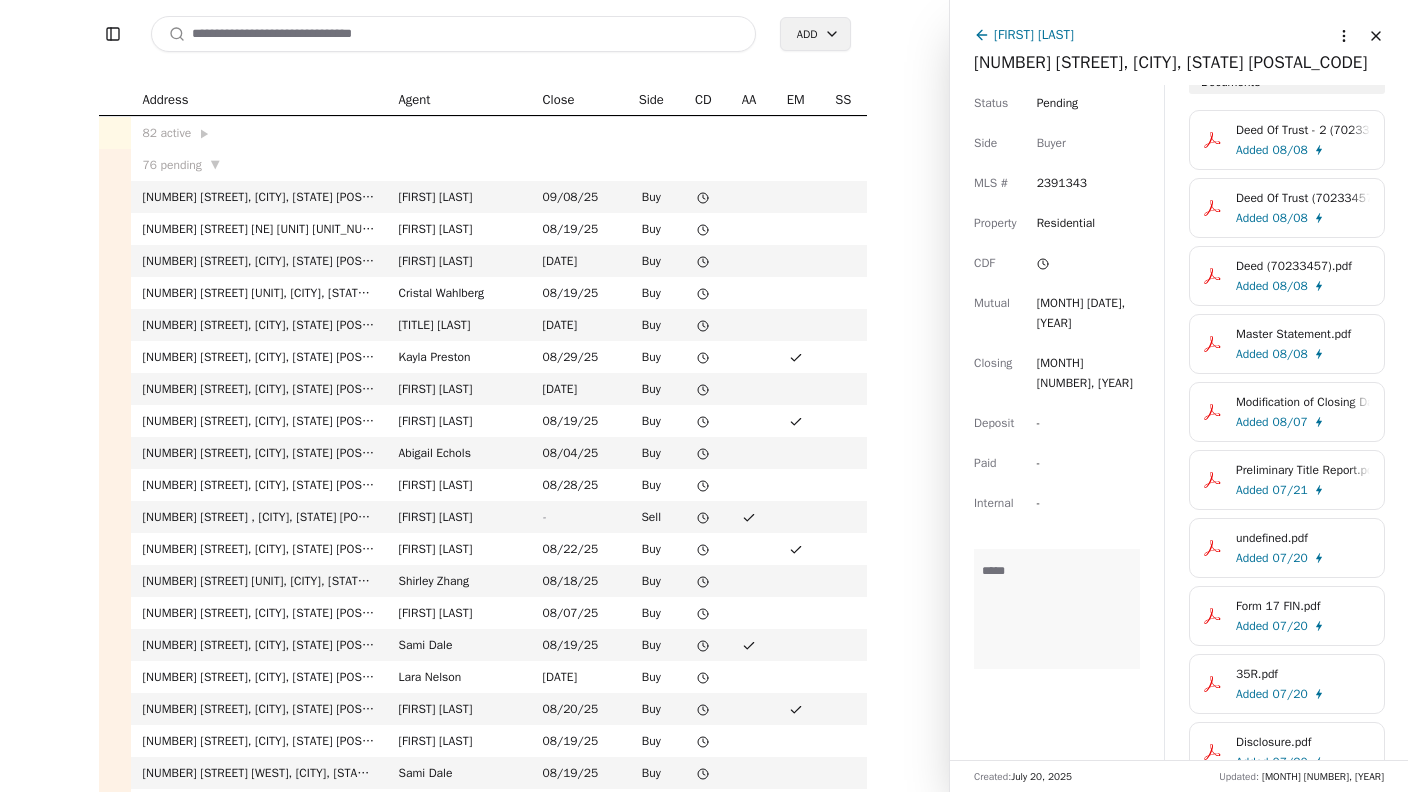 scroll, scrollTop: 0, scrollLeft: 0, axis: both 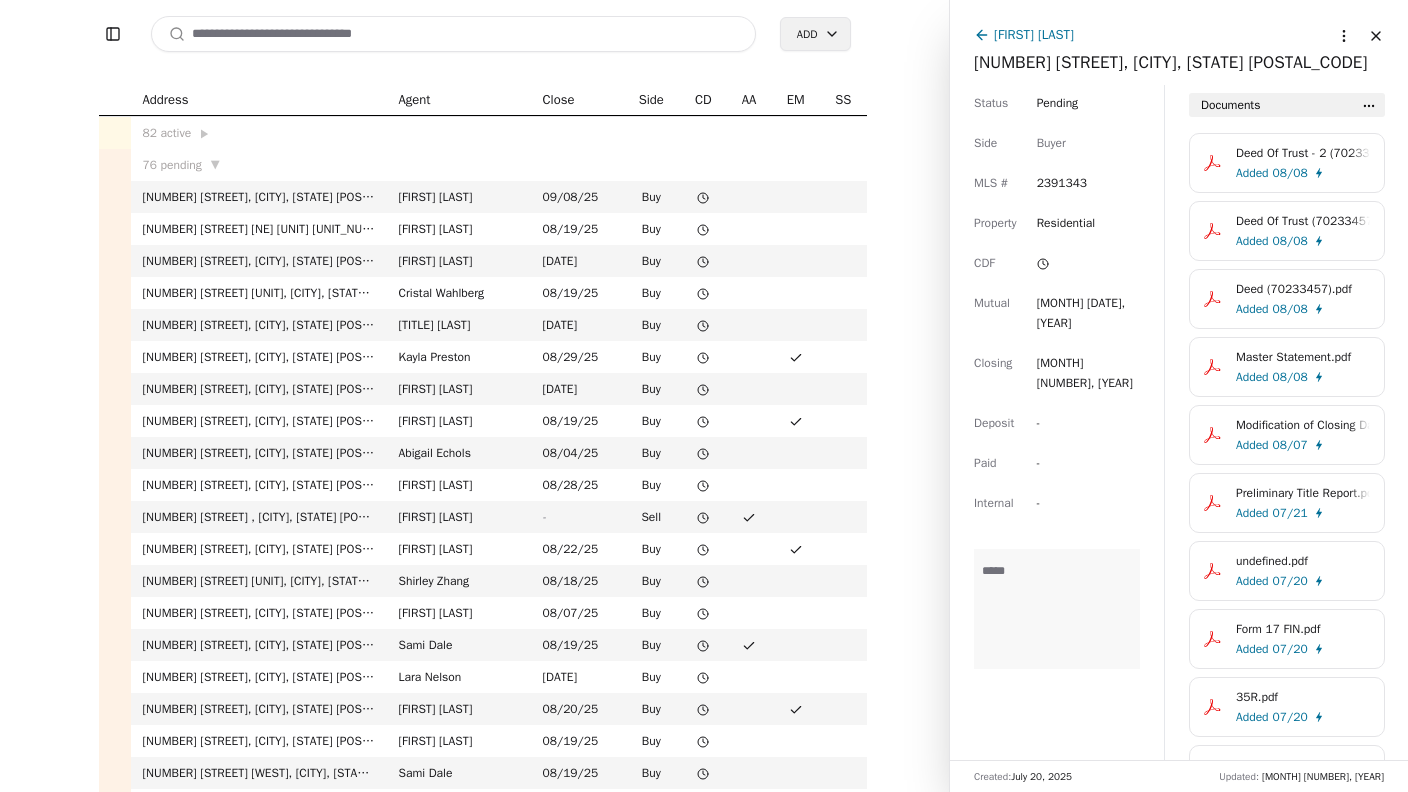 click at bounding box center (453, 34) 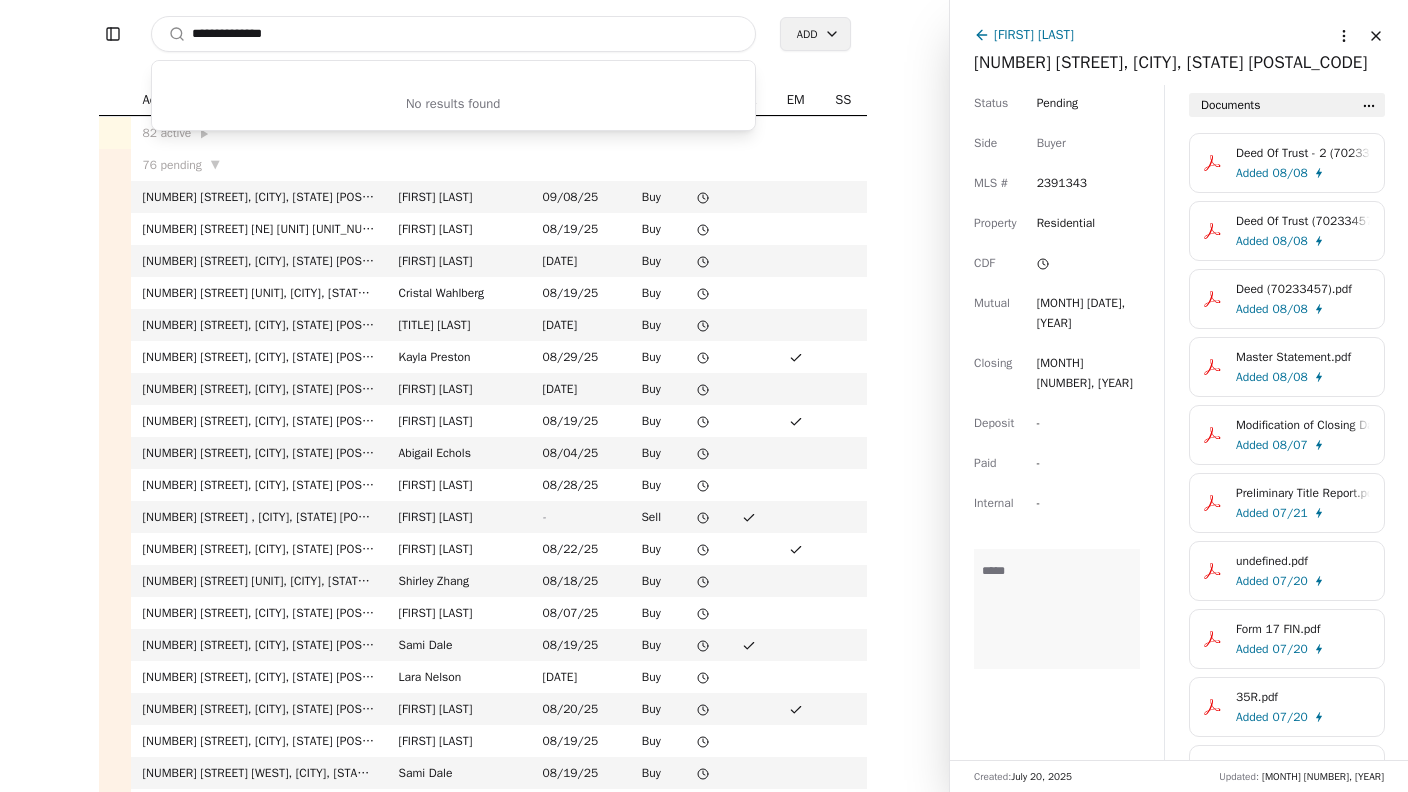 drag, startPoint x: 313, startPoint y: 36, endPoint x: 217, endPoint y: 43, distance: 96.25487 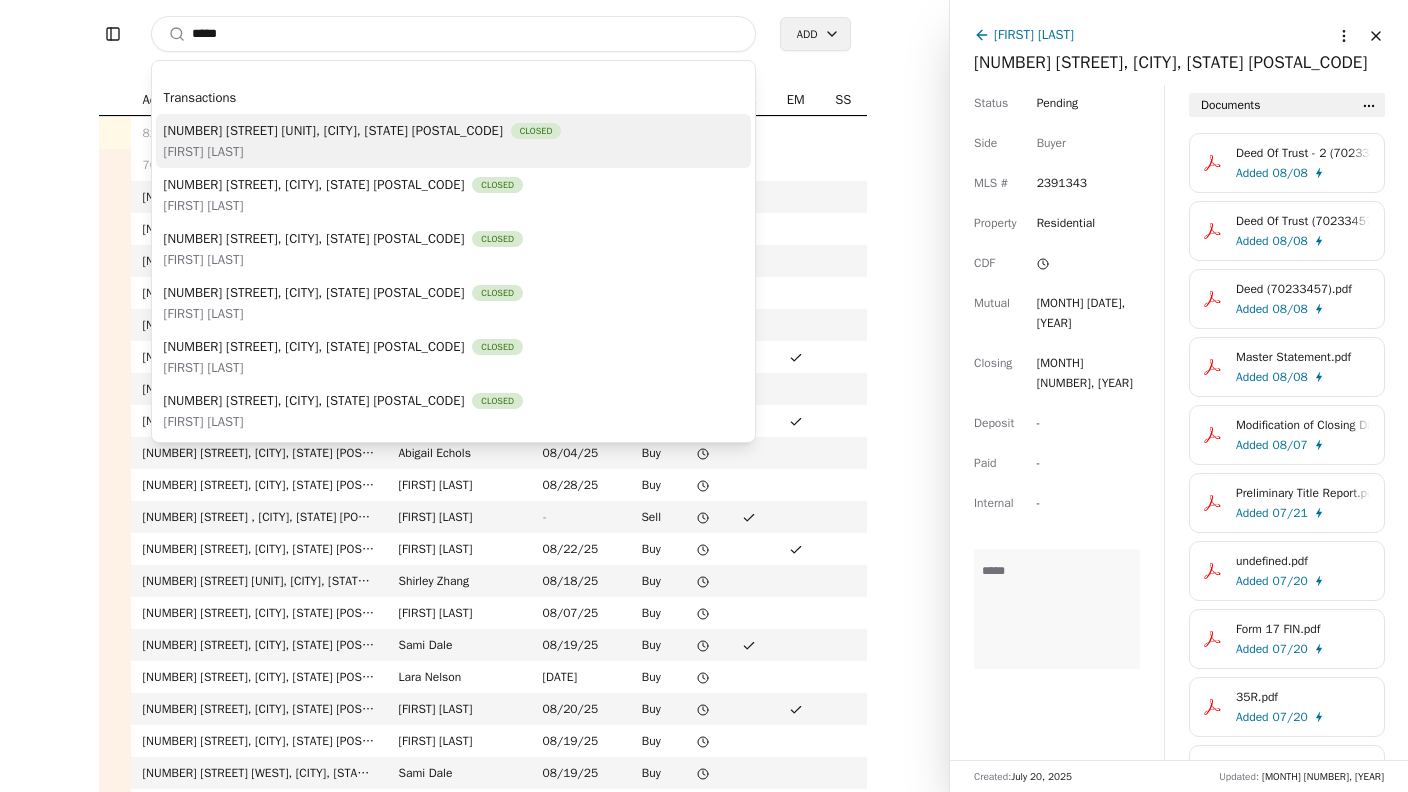 type on "****" 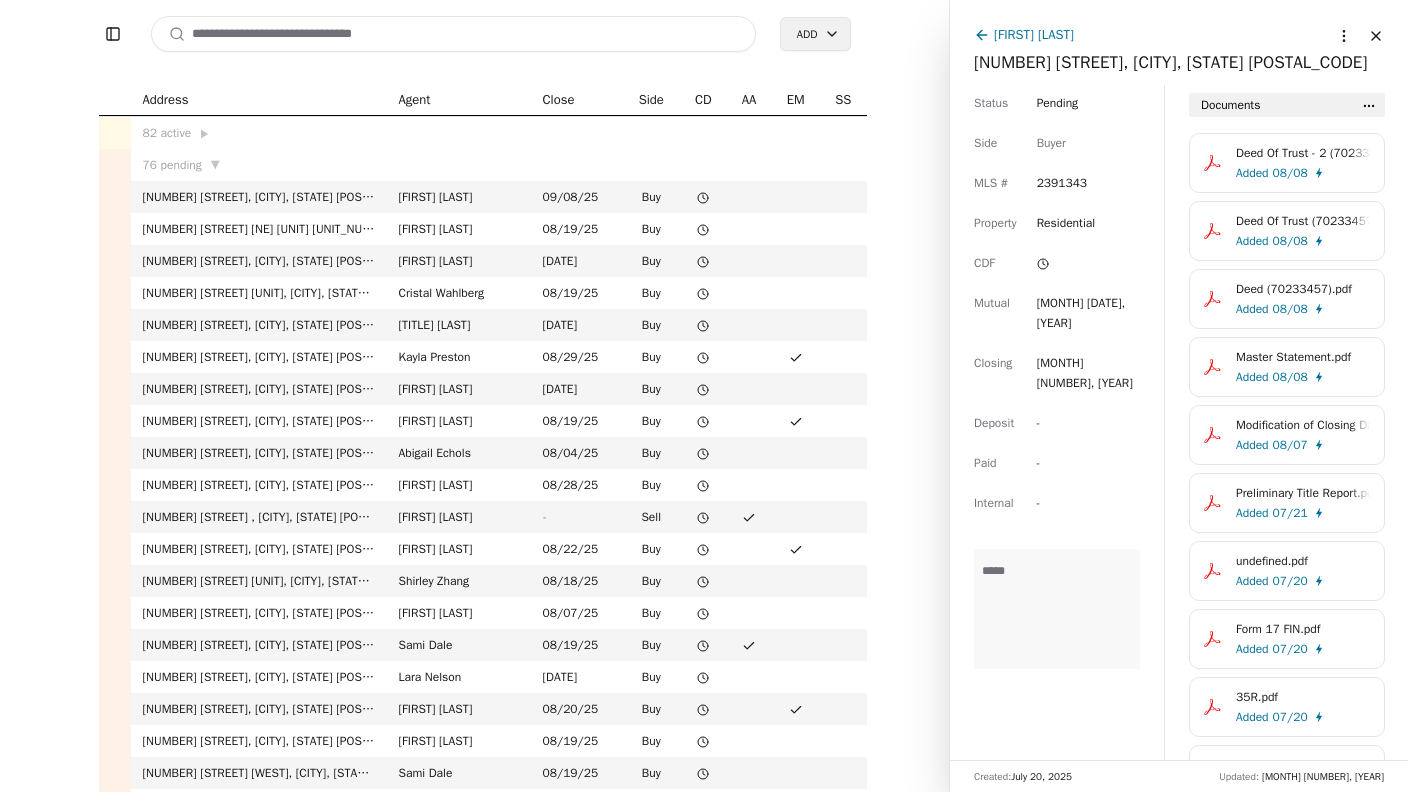 click on "Close" at bounding box center (1376, 36) 